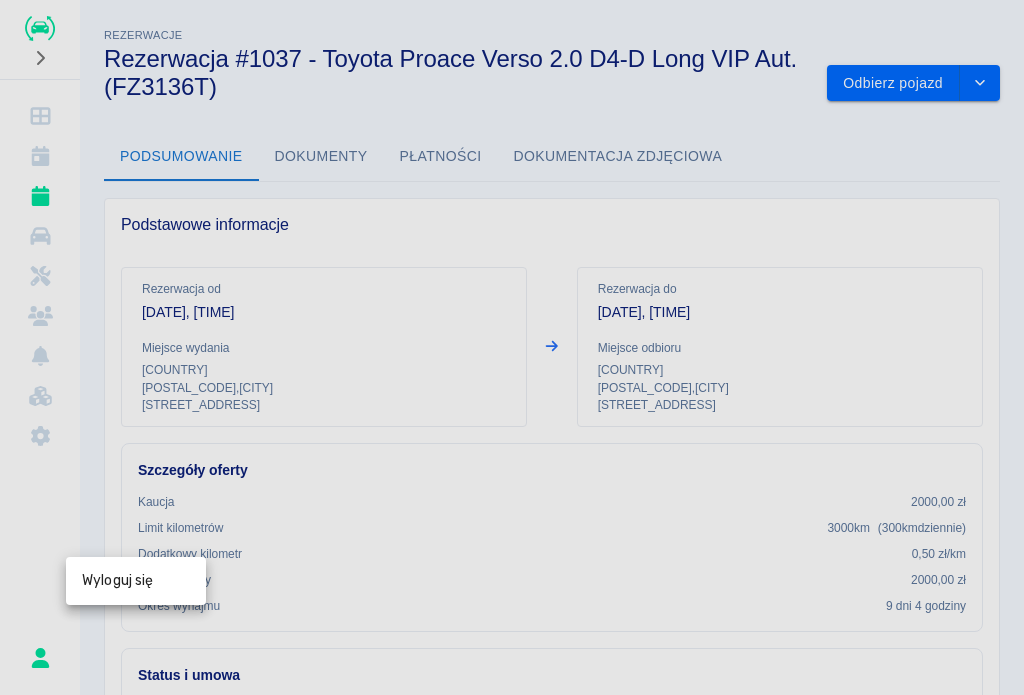 scroll, scrollTop: 0, scrollLeft: 0, axis: both 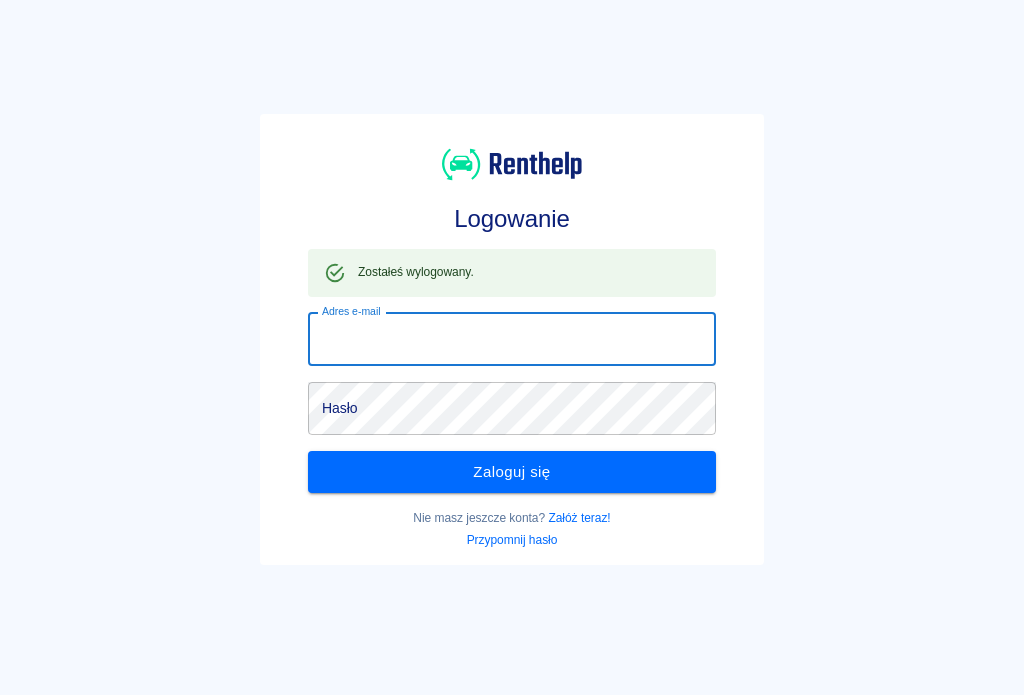 click on "Logowanie Zostałeś wylogowany. Adres e-mail Adres e-mail Hasło Hasło Zaloguj się Nie masz jeszcze konta?   Załóż teraz! Przypomnij hasło" at bounding box center [504, 331] 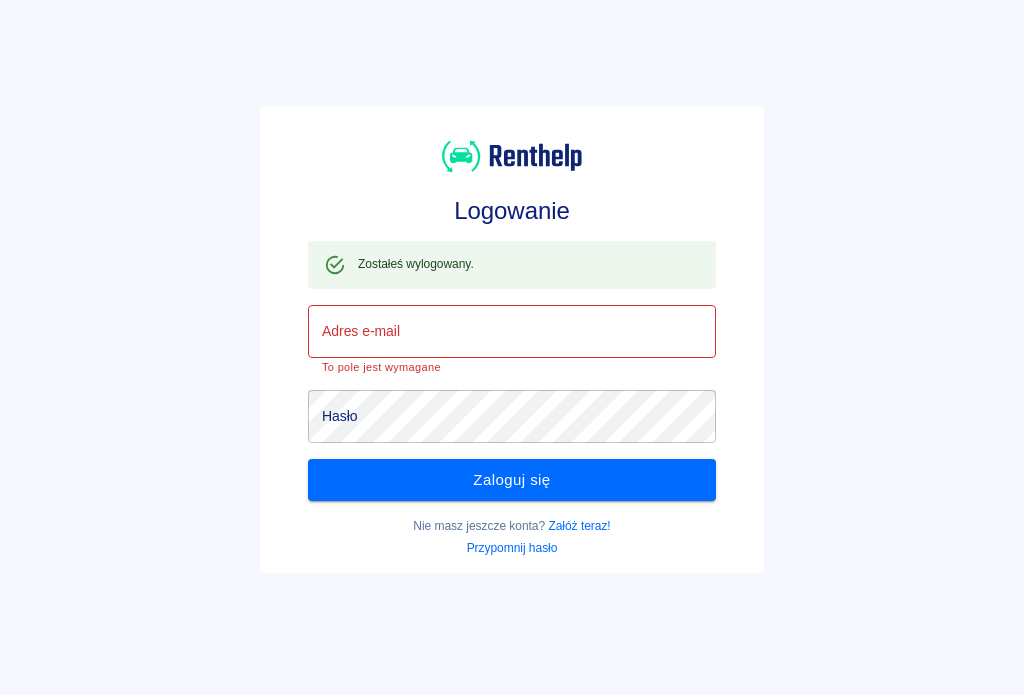 click on "Adres e-mail" at bounding box center [512, 331] 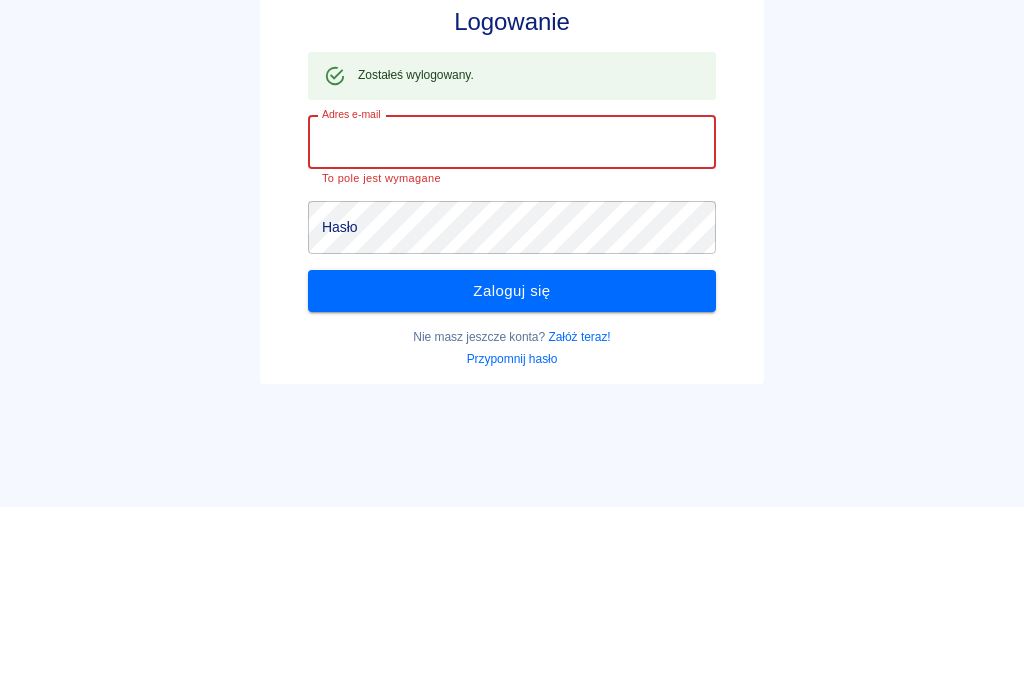 type on "biuro@schowajto.pl" 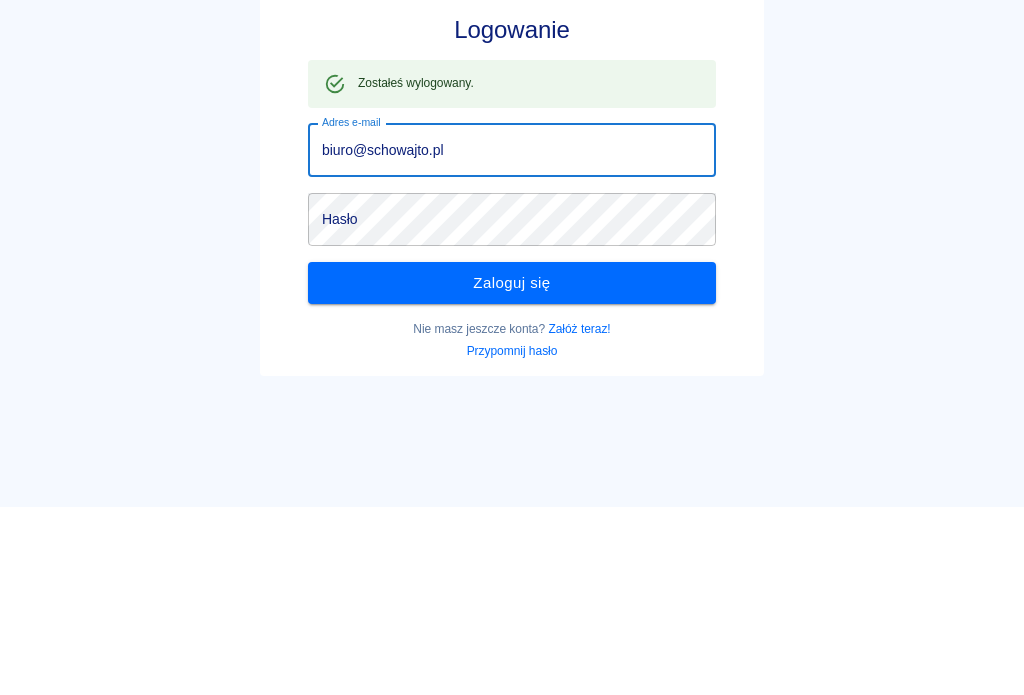 scroll, scrollTop: 34, scrollLeft: 0, axis: vertical 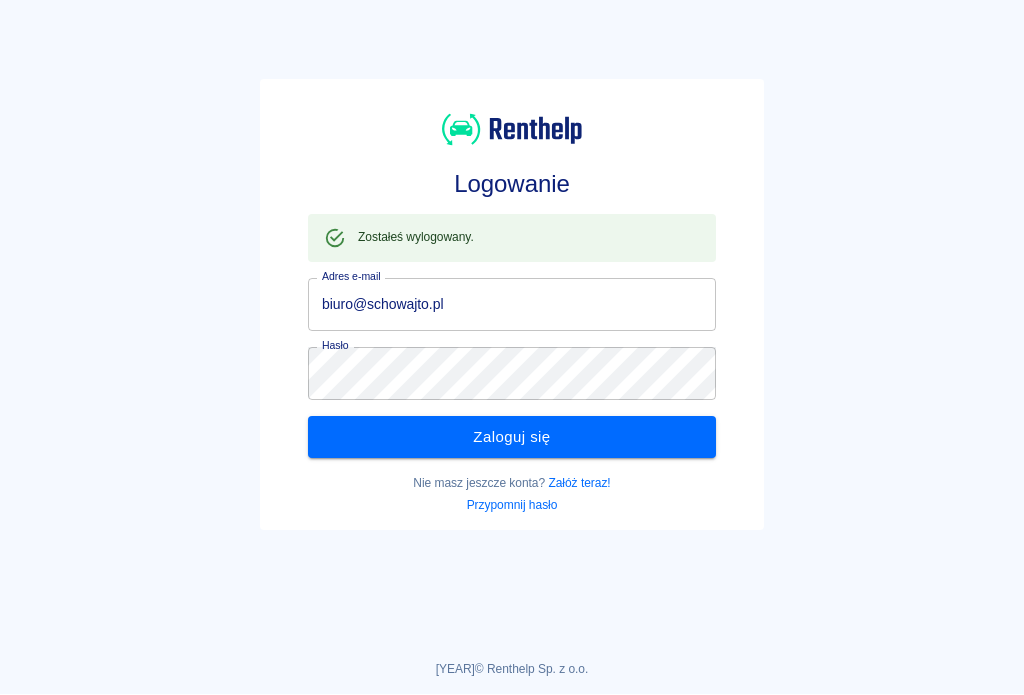 click on "Zaloguj się" at bounding box center (512, 438) 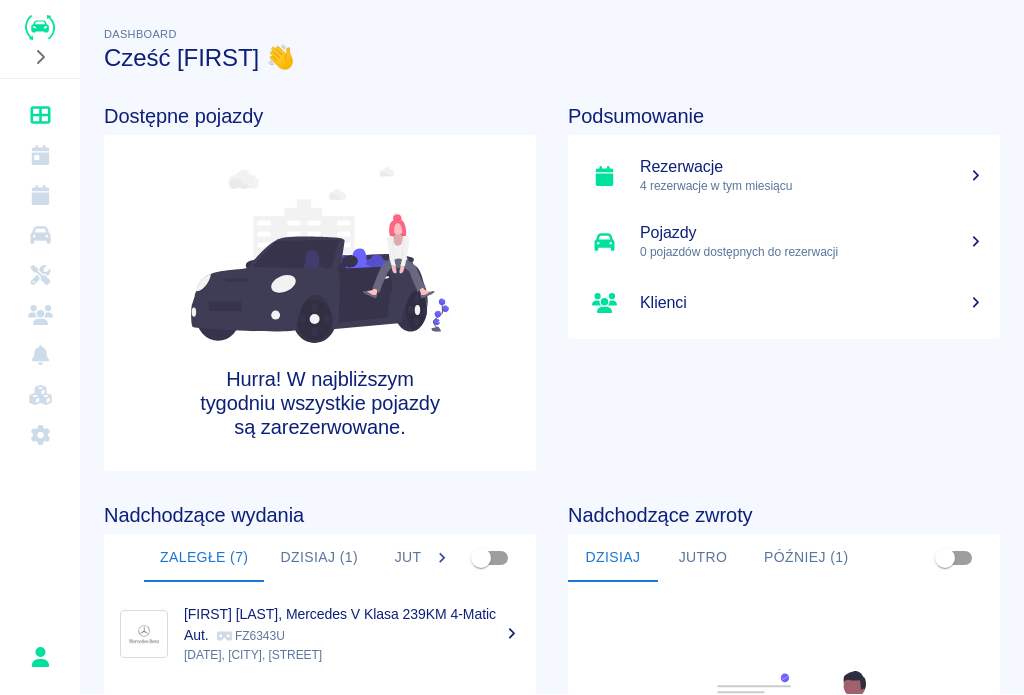 scroll, scrollTop: 0, scrollLeft: 0, axis: both 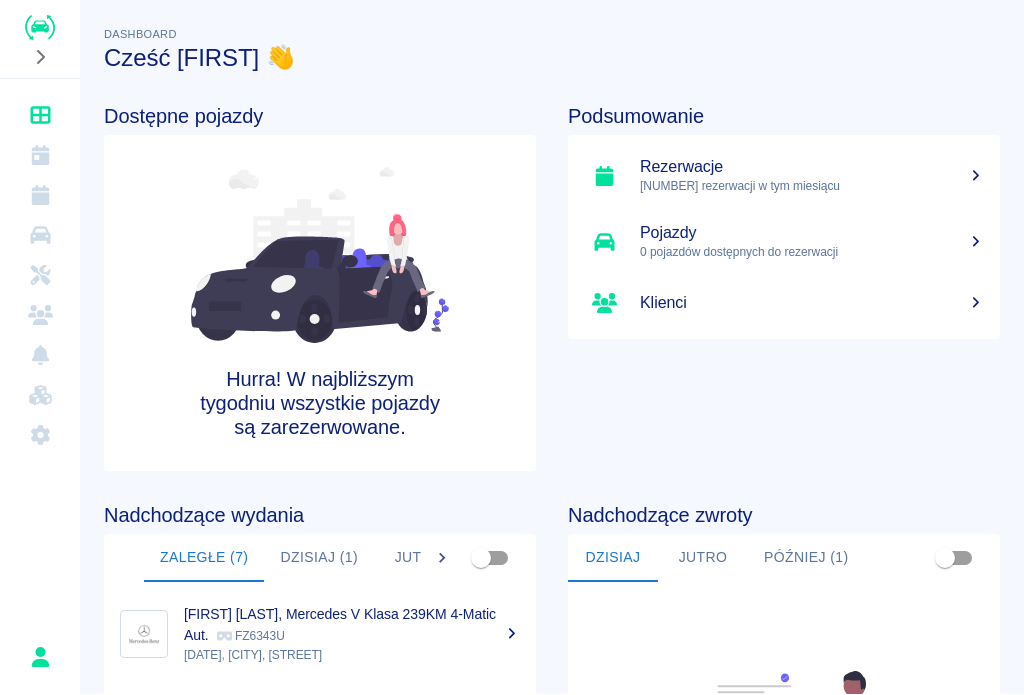 click 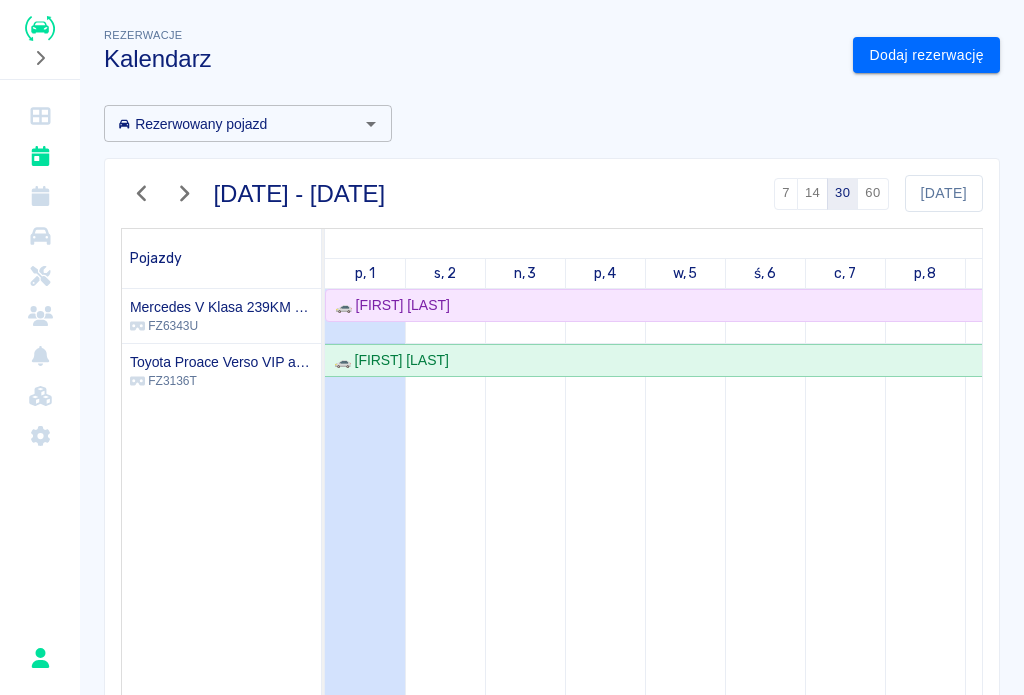 click 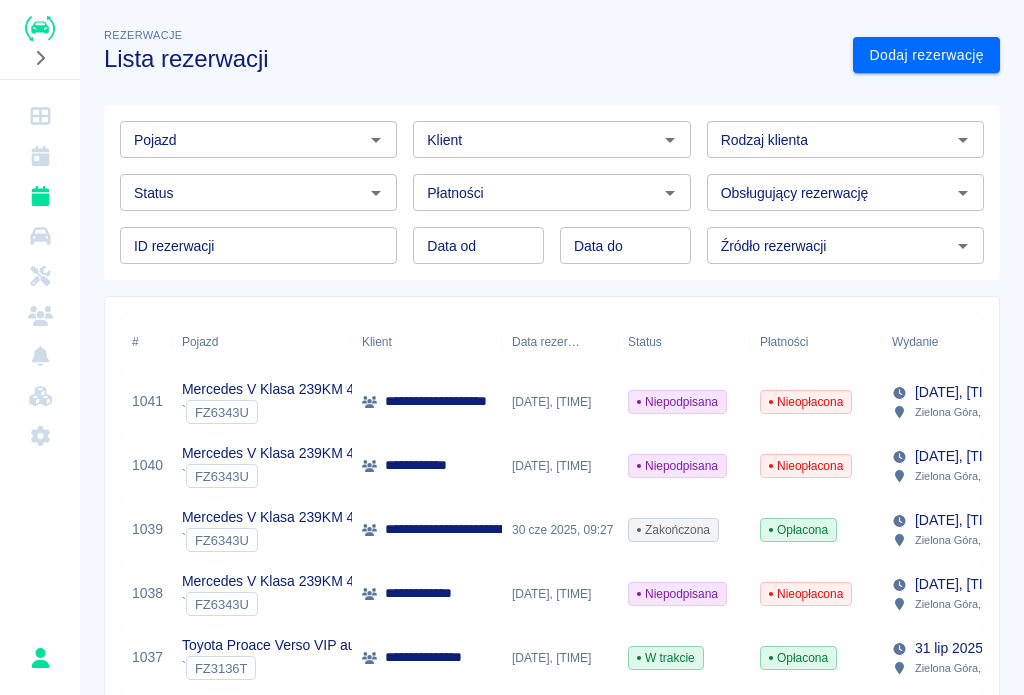 click 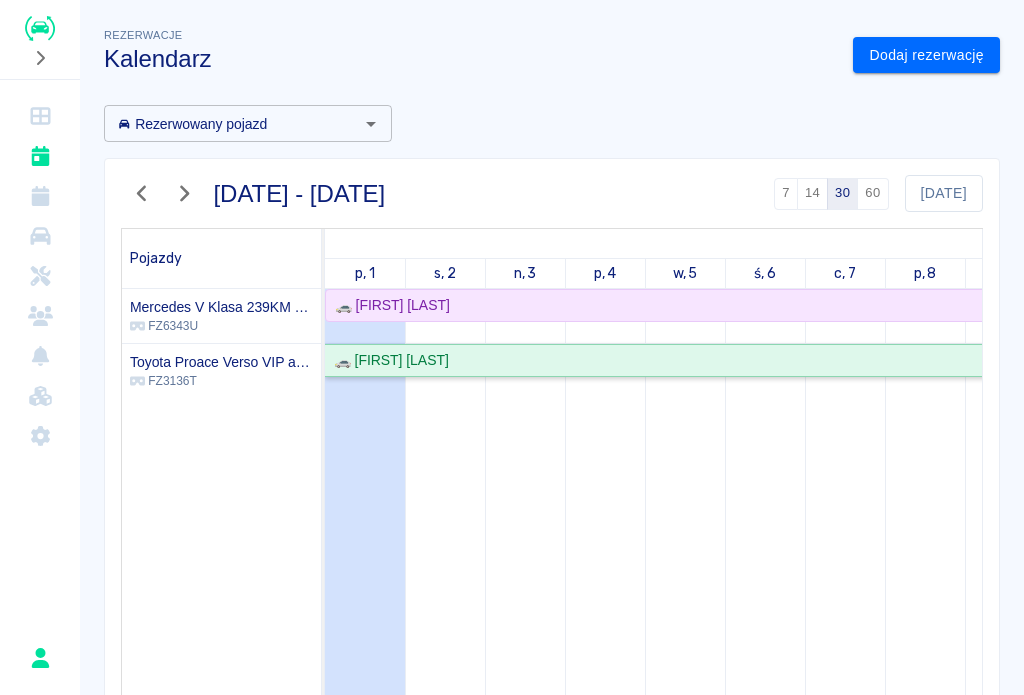 click on "🚗 Kamil Kieliszak" at bounding box center (387, 360) 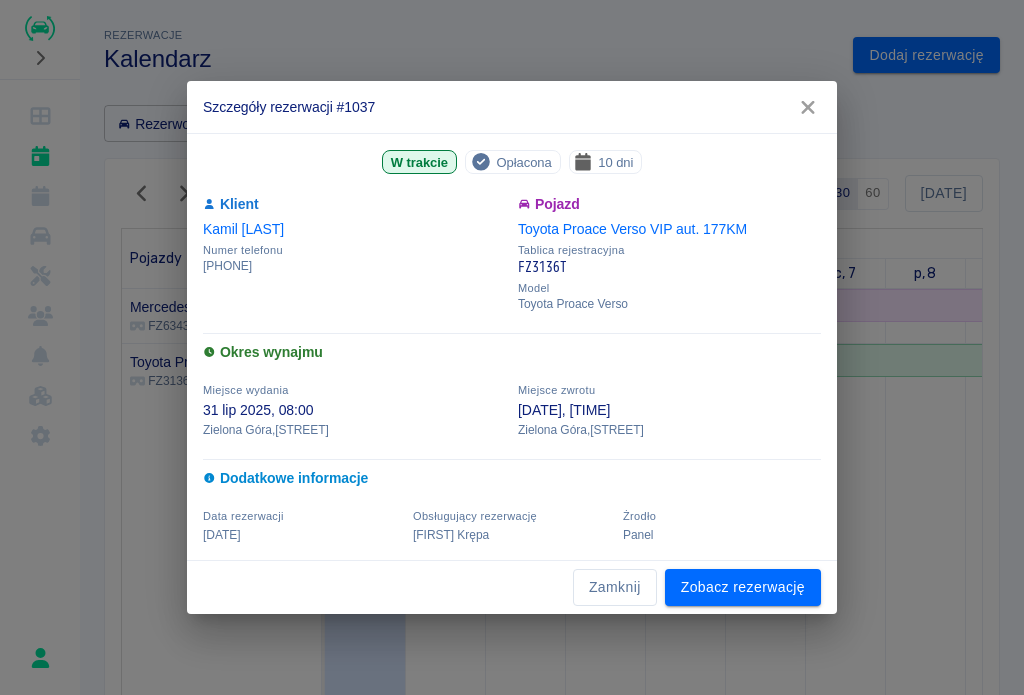 click on "Zobacz rezerwację" at bounding box center (743, 587) 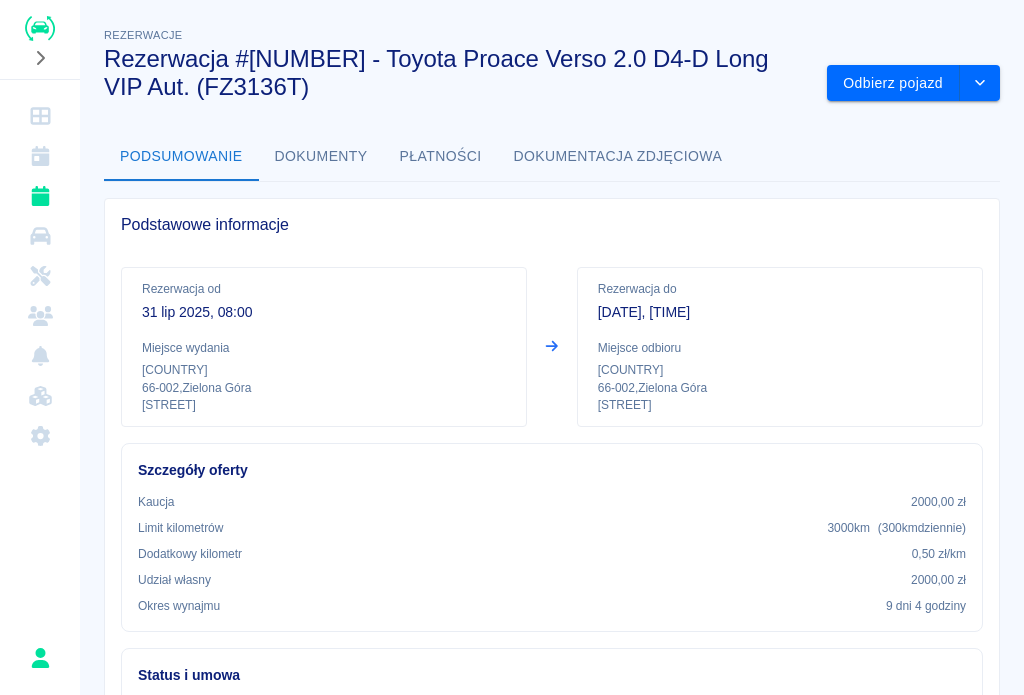 click on "Odbierz pojazd" at bounding box center [893, 83] 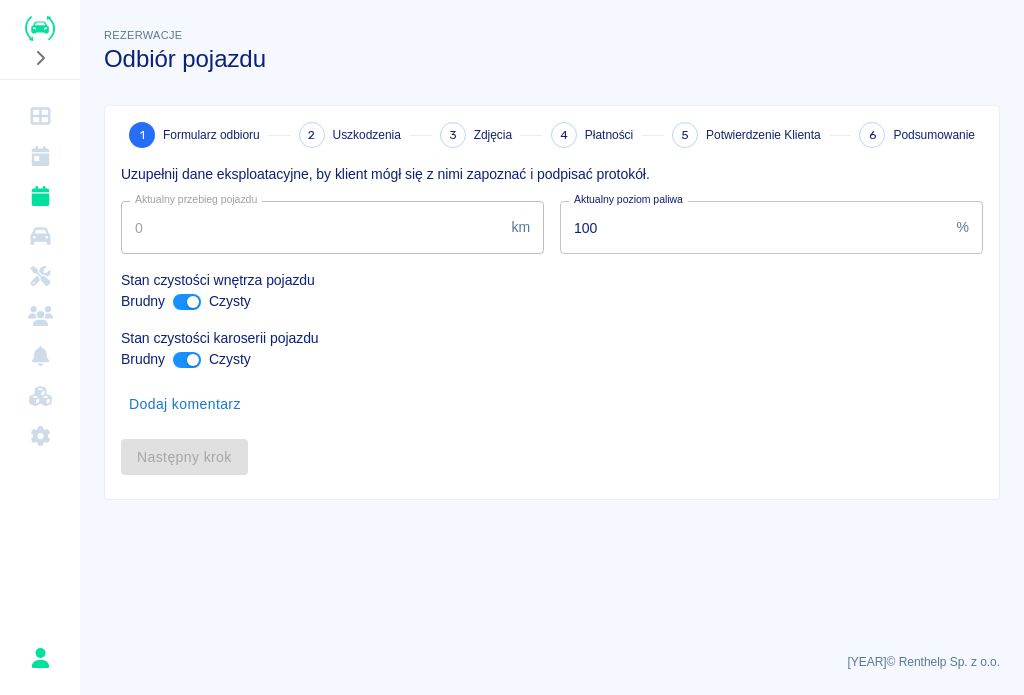 type on "108930" 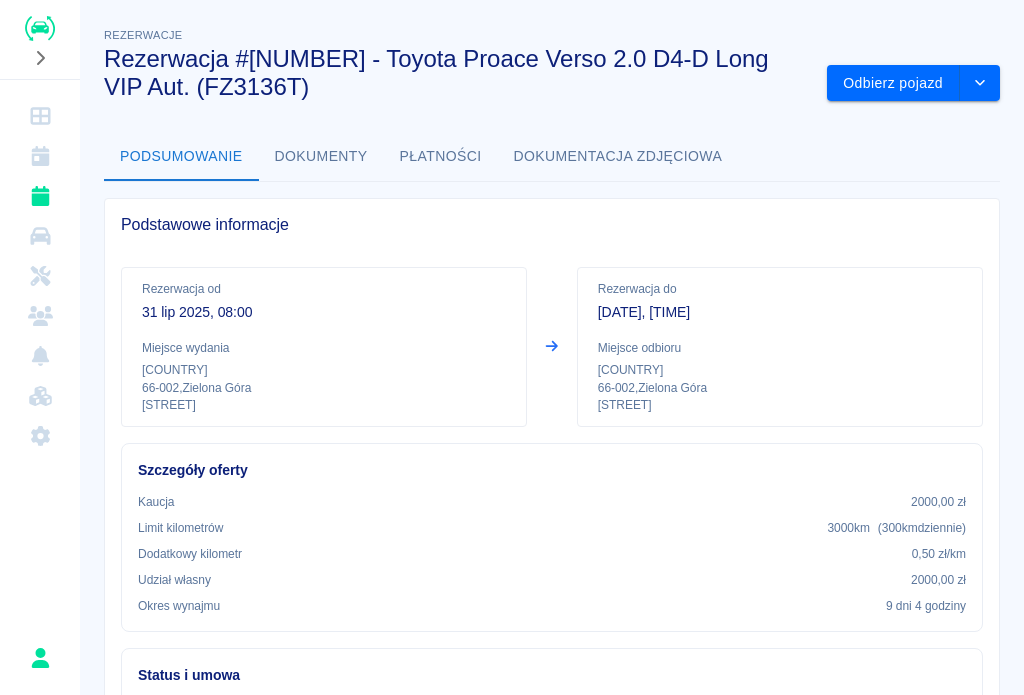 scroll, scrollTop: 0, scrollLeft: 0, axis: both 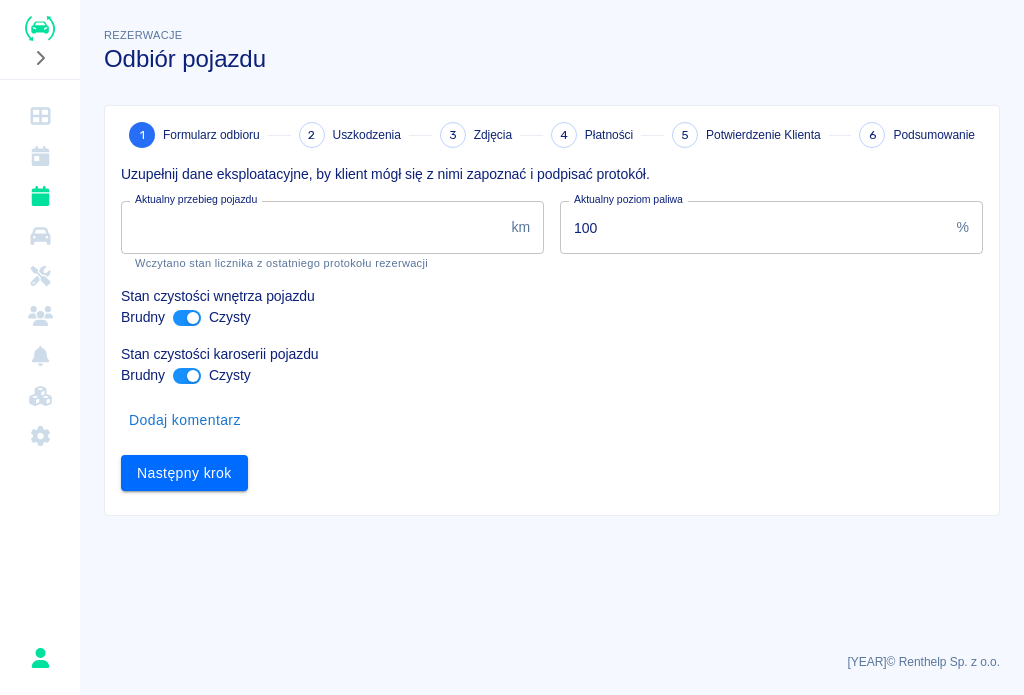 click on "108930" at bounding box center [312, 227] 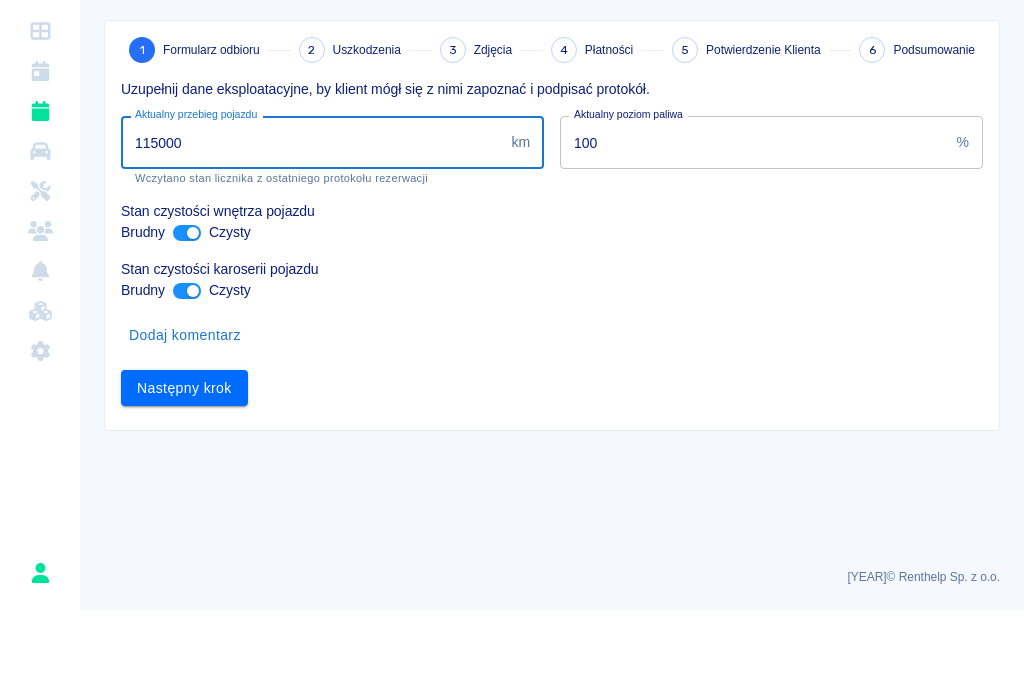 type on "115000" 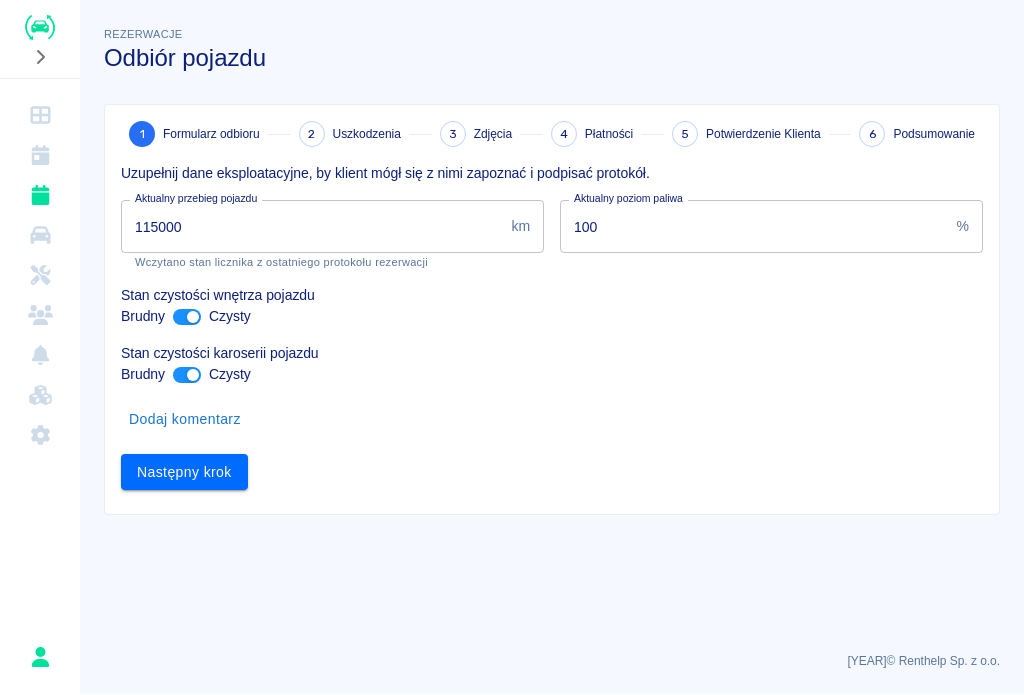 click on "Następny krok" at bounding box center [184, 473] 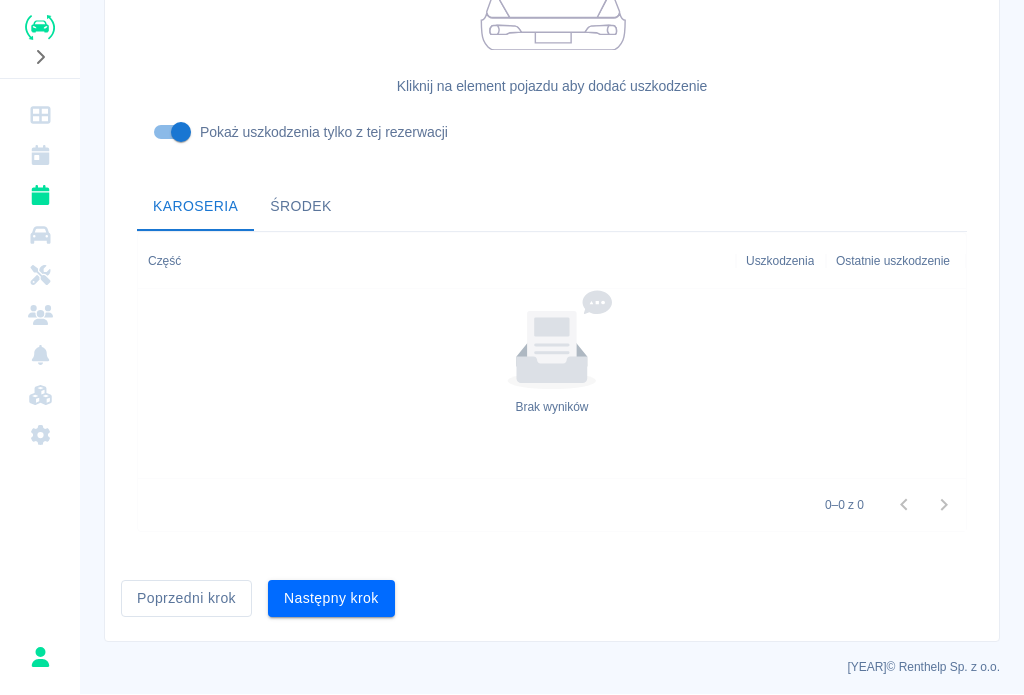 scroll, scrollTop: 600, scrollLeft: 0, axis: vertical 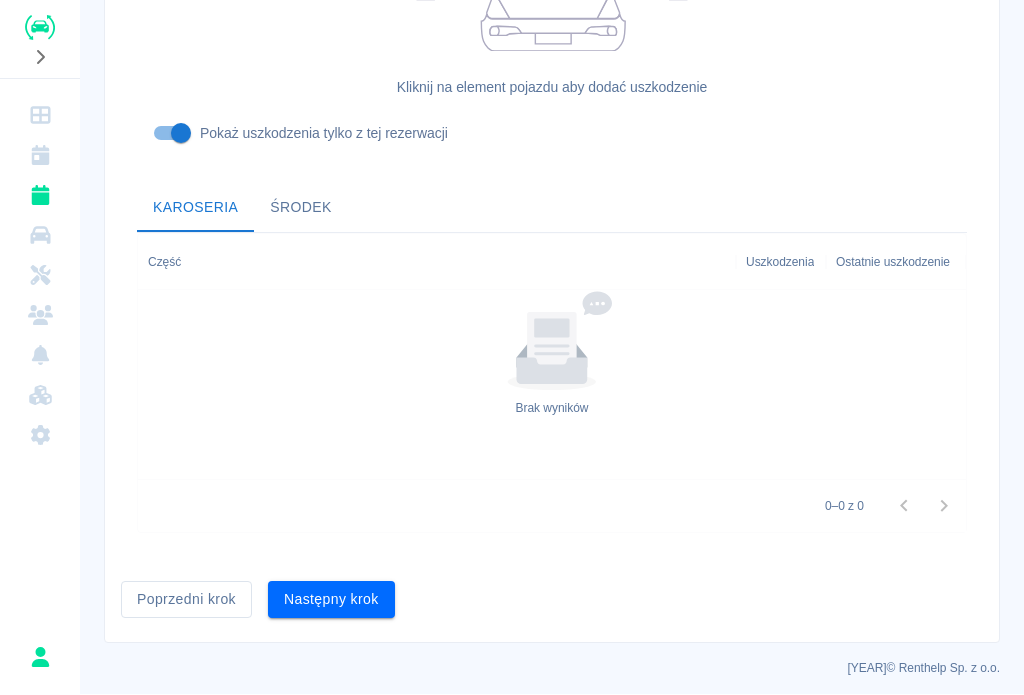 click on "Następny krok" at bounding box center [331, 600] 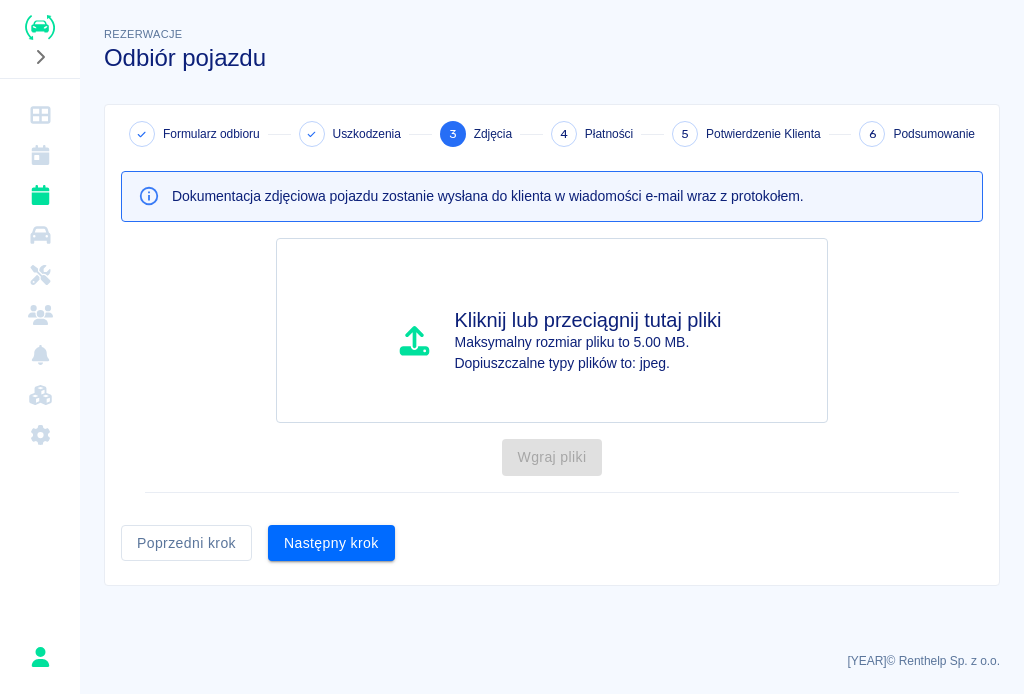 click on "Następny krok" at bounding box center (331, 544) 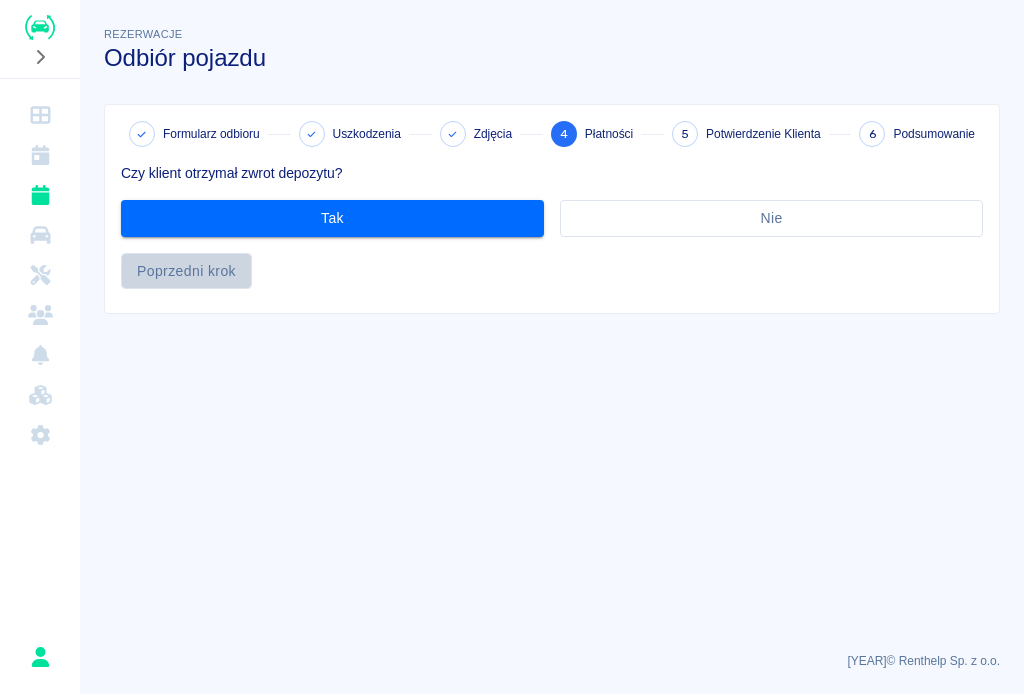 click on "Poprzedni krok" at bounding box center [186, 272] 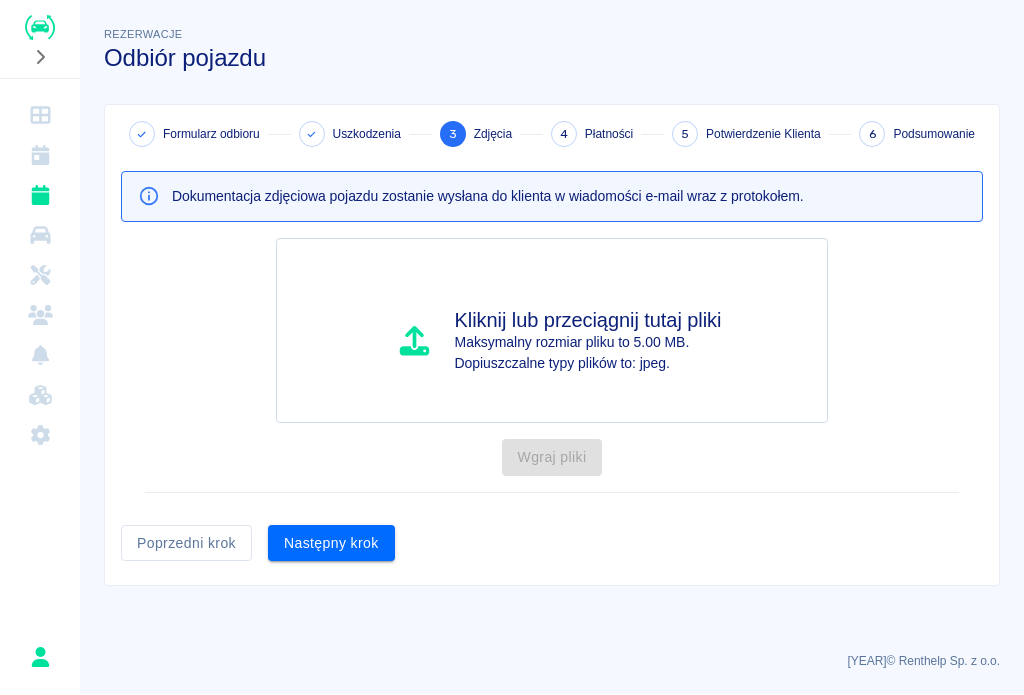 click on "Następny krok" at bounding box center [331, 544] 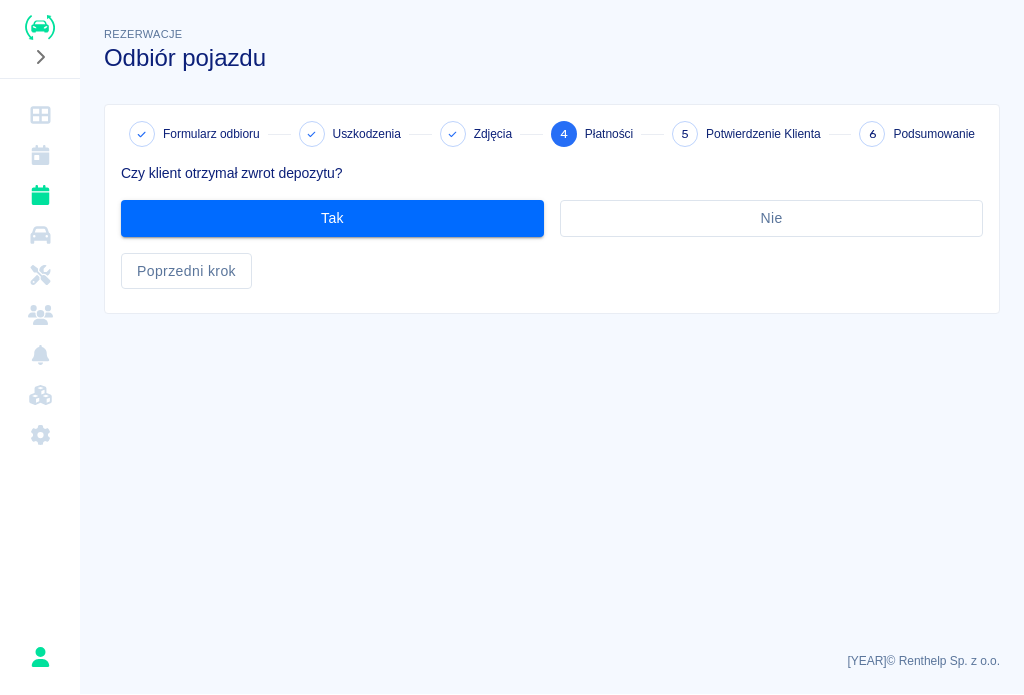 click on "Tak" at bounding box center [332, 219] 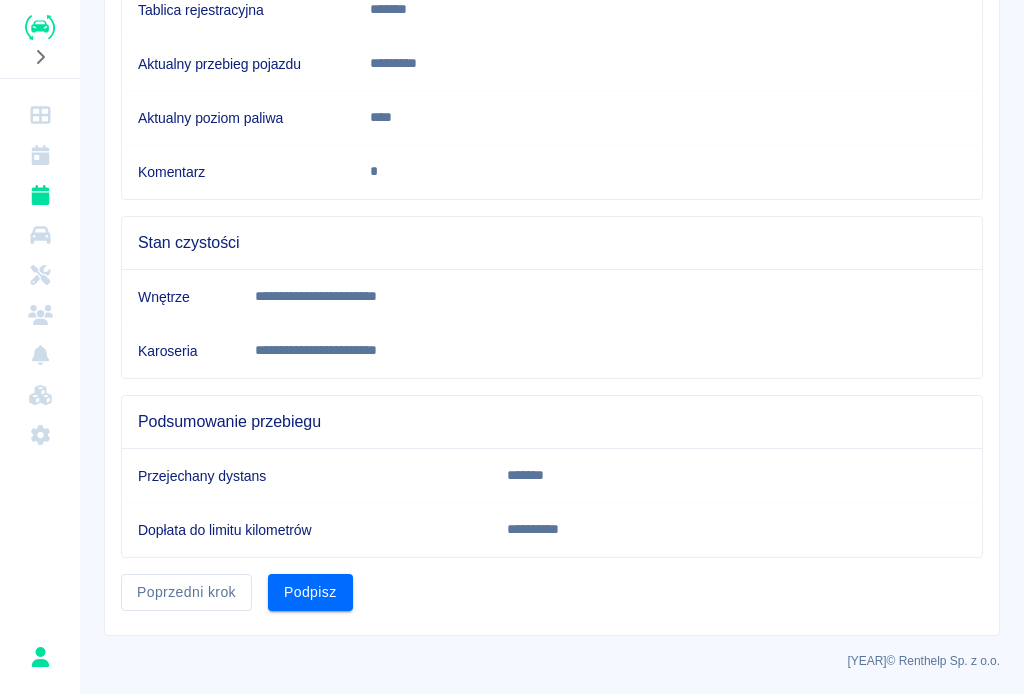 scroll, scrollTop: 378, scrollLeft: 0, axis: vertical 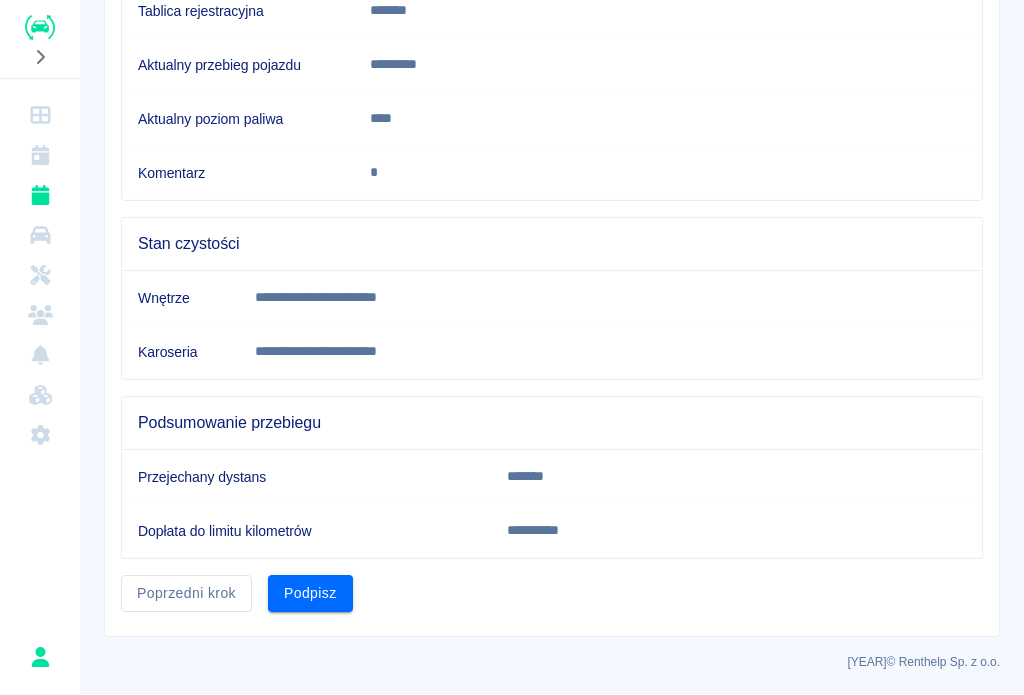 click on "Podpisz" at bounding box center (310, 594) 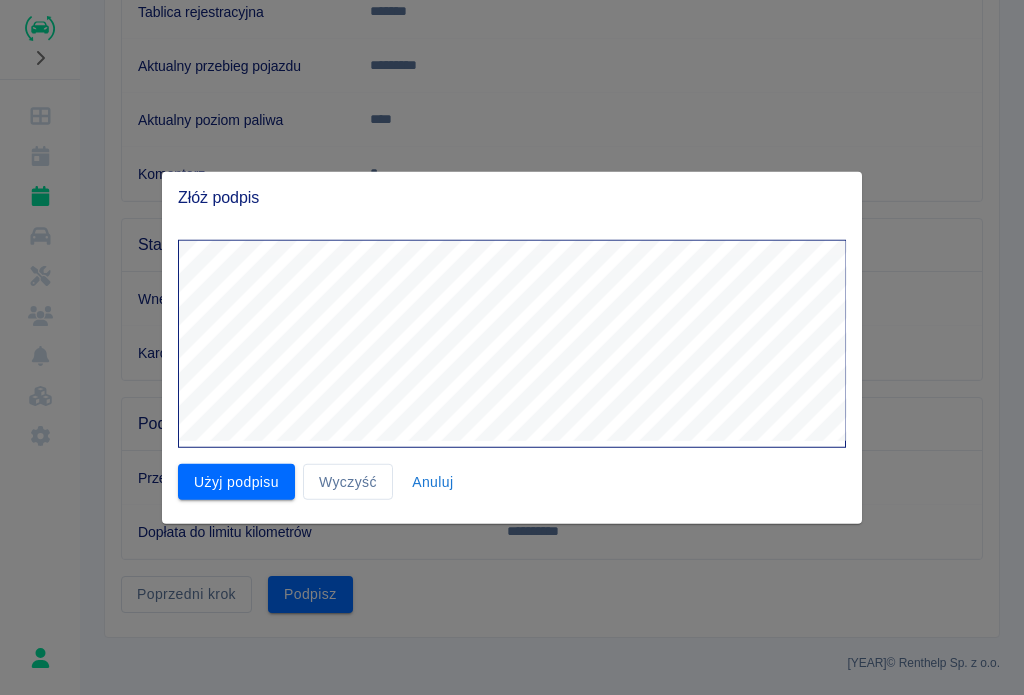 click on "Anuluj" at bounding box center [433, 481] 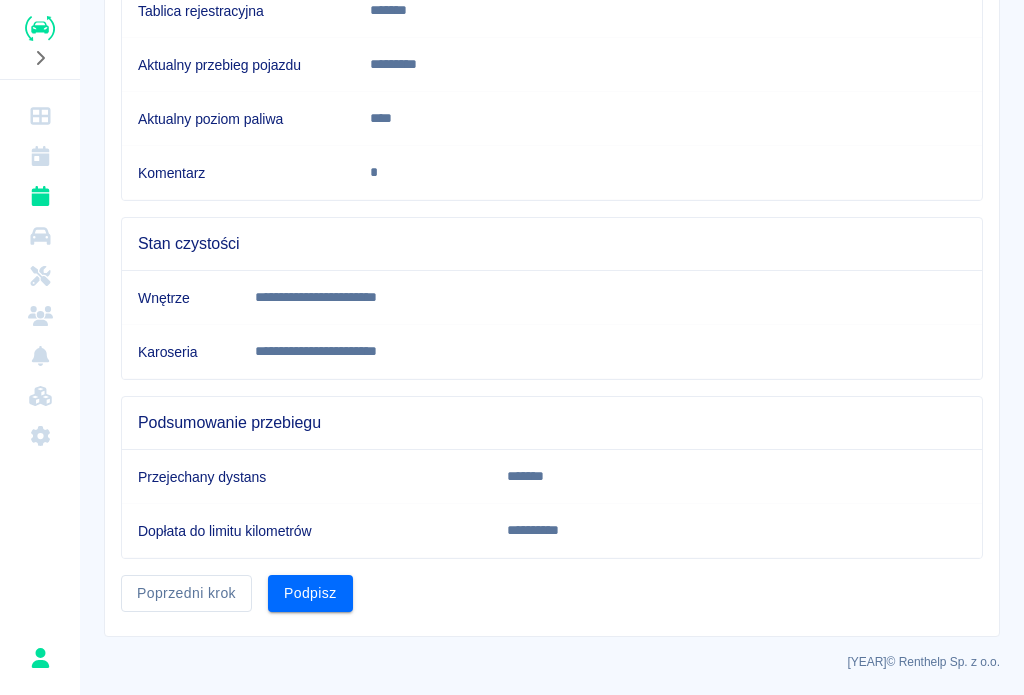 scroll, scrollTop: 0, scrollLeft: 0, axis: both 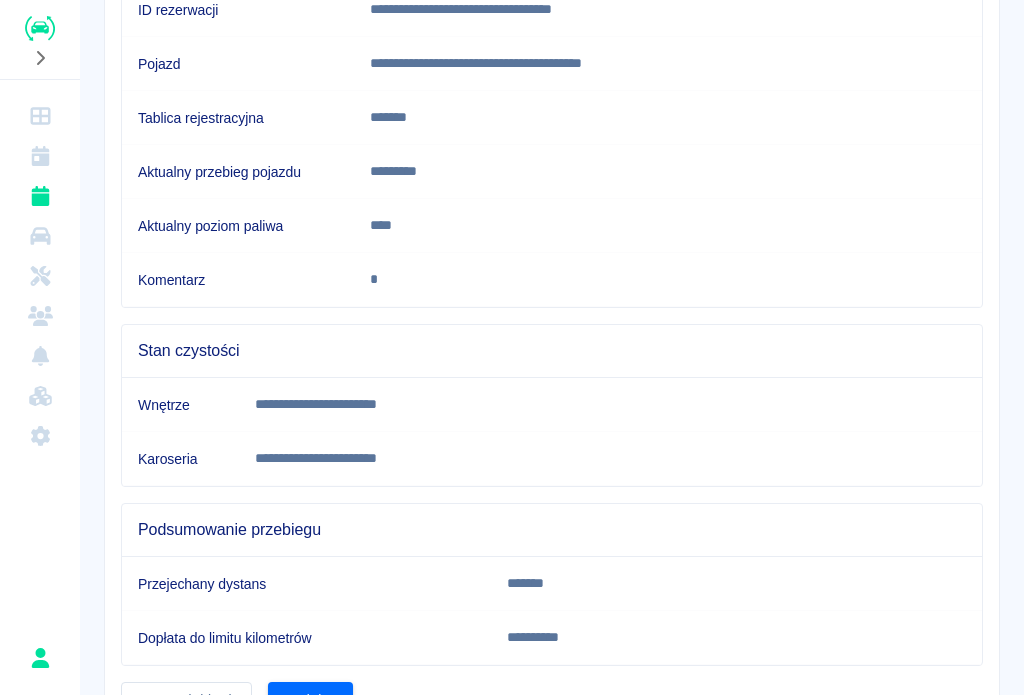 click on "Poprzedni krok" at bounding box center (186, 700) 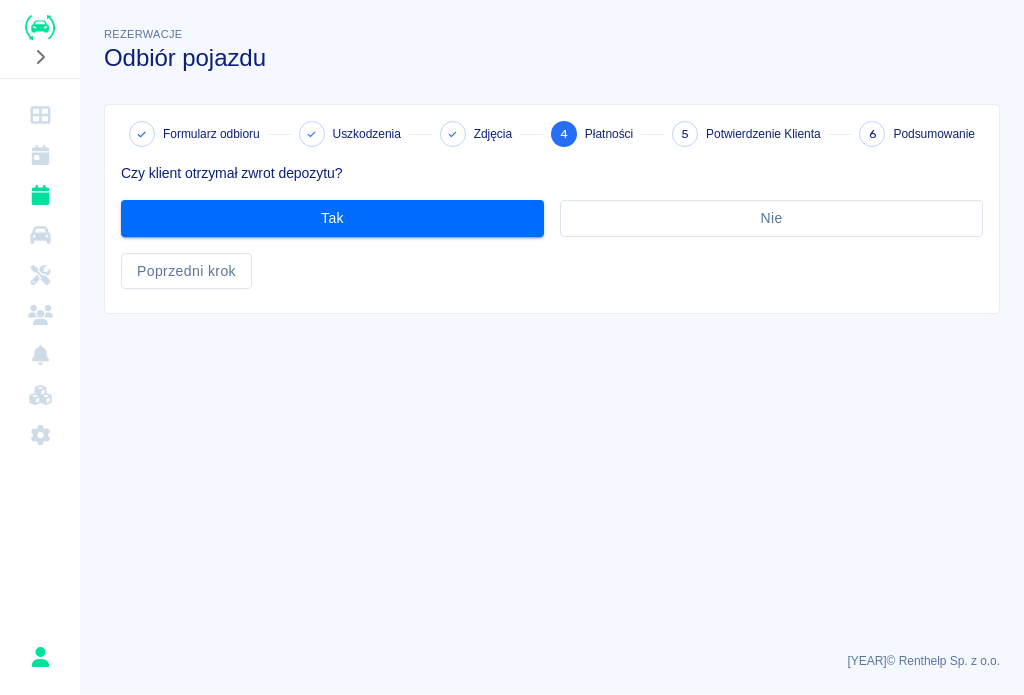click at bounding box center (40, 196) 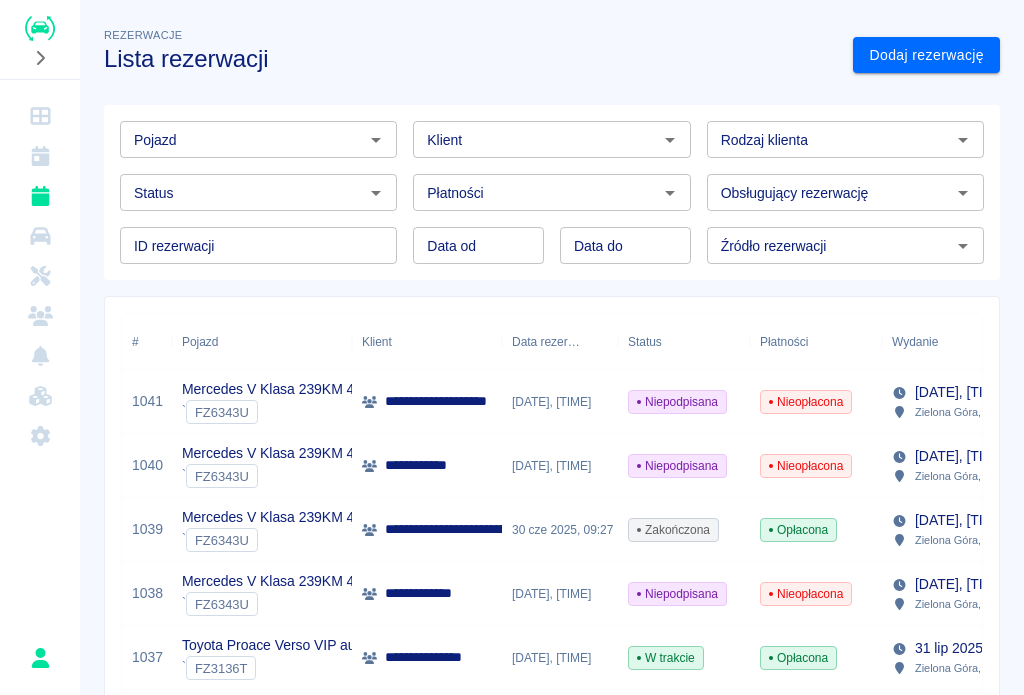 scroll, scrollTop: 0, scrollLeft: 0, axis: both 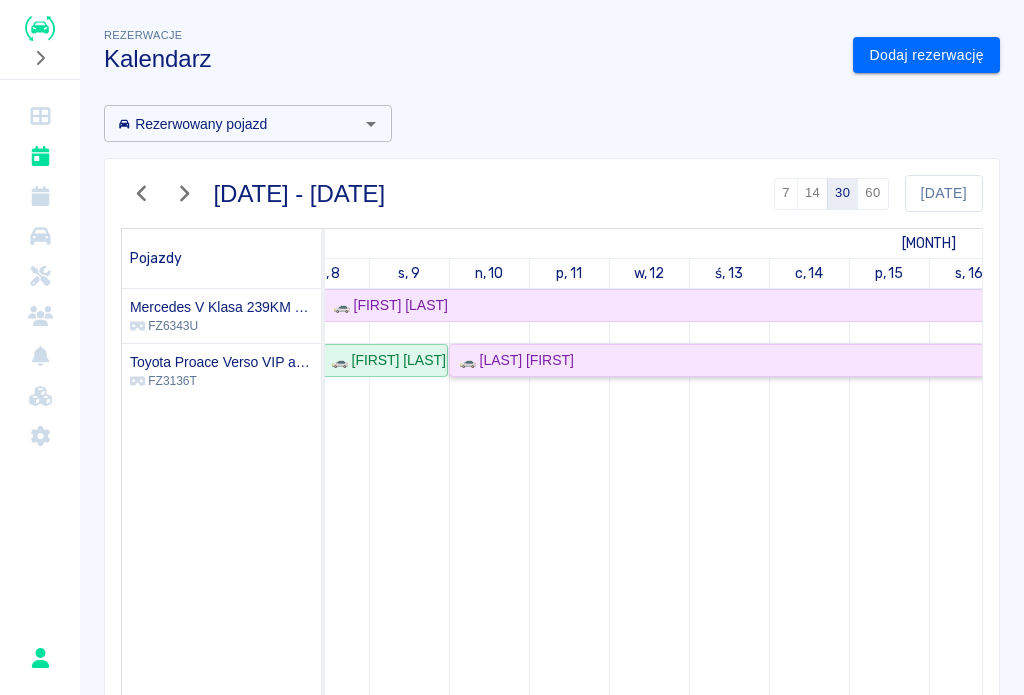 click on "🚗 Sebastian Nowak" 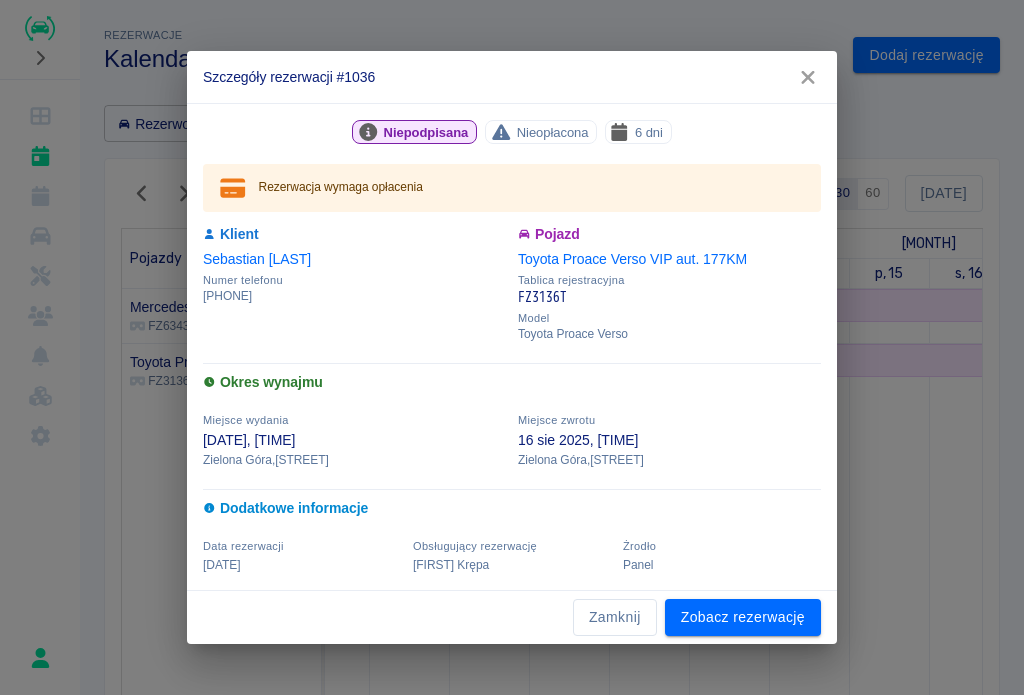 click on "Zobacz rezerwację" at bounding box center [743, 617] 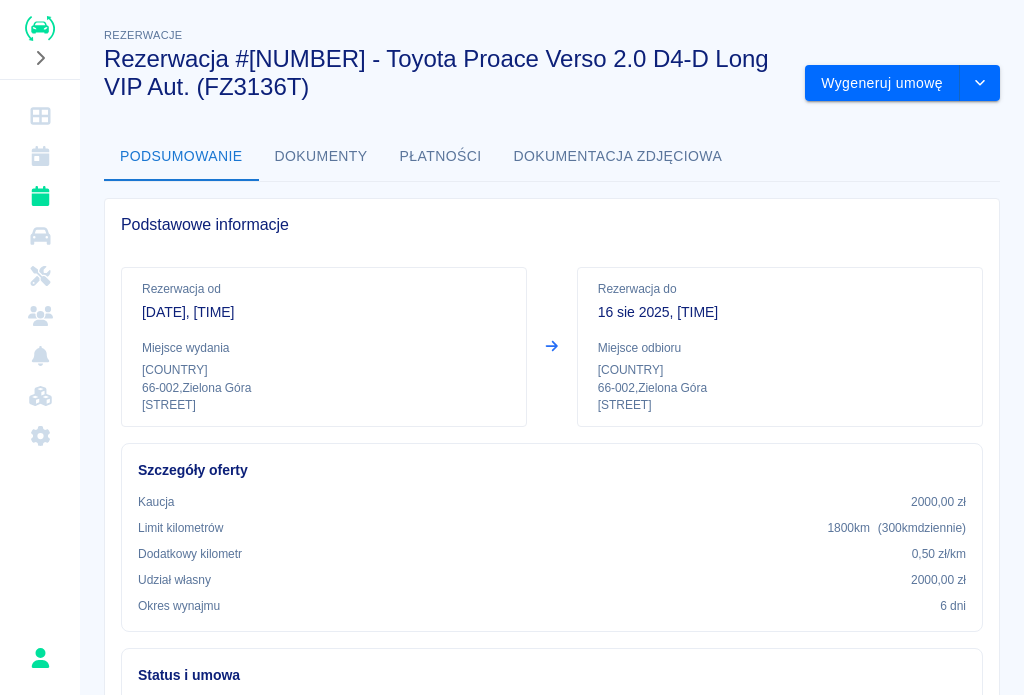click on "Wygeneruj umowę" at bounding box center [882, 83] 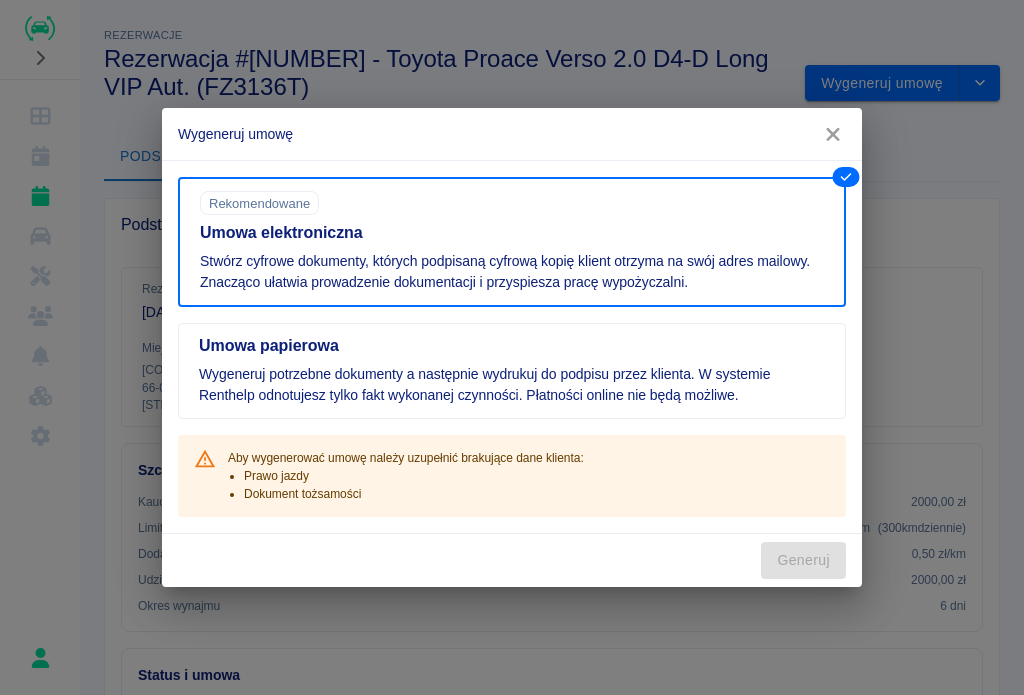 click on "Umowa elektroniczna" at bounding box center [512, 233] 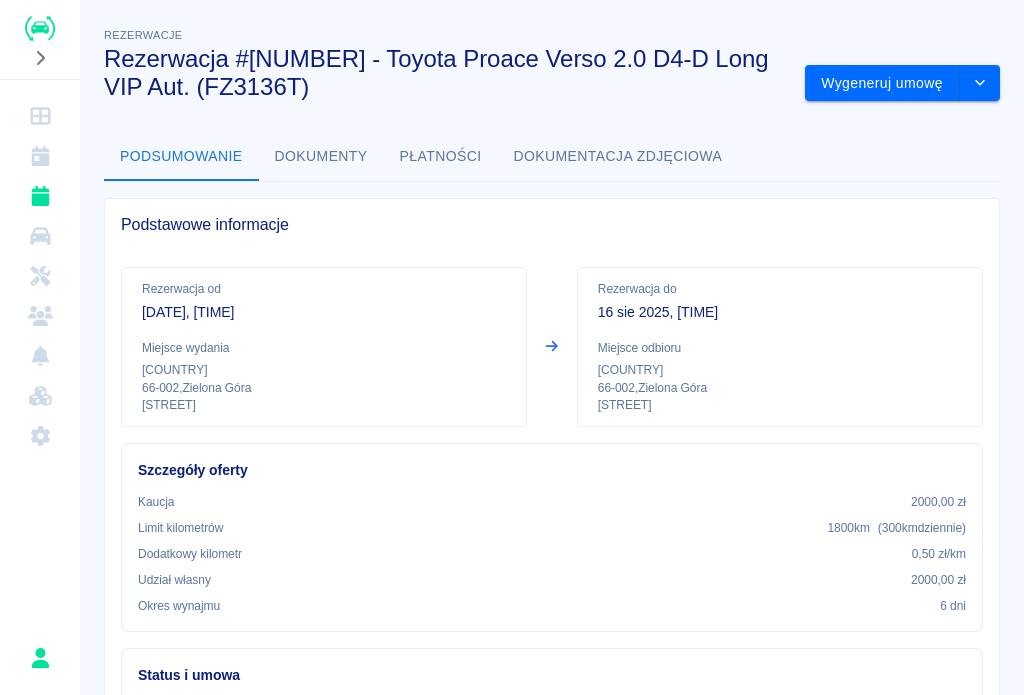 click at bounding box center (40, 156) 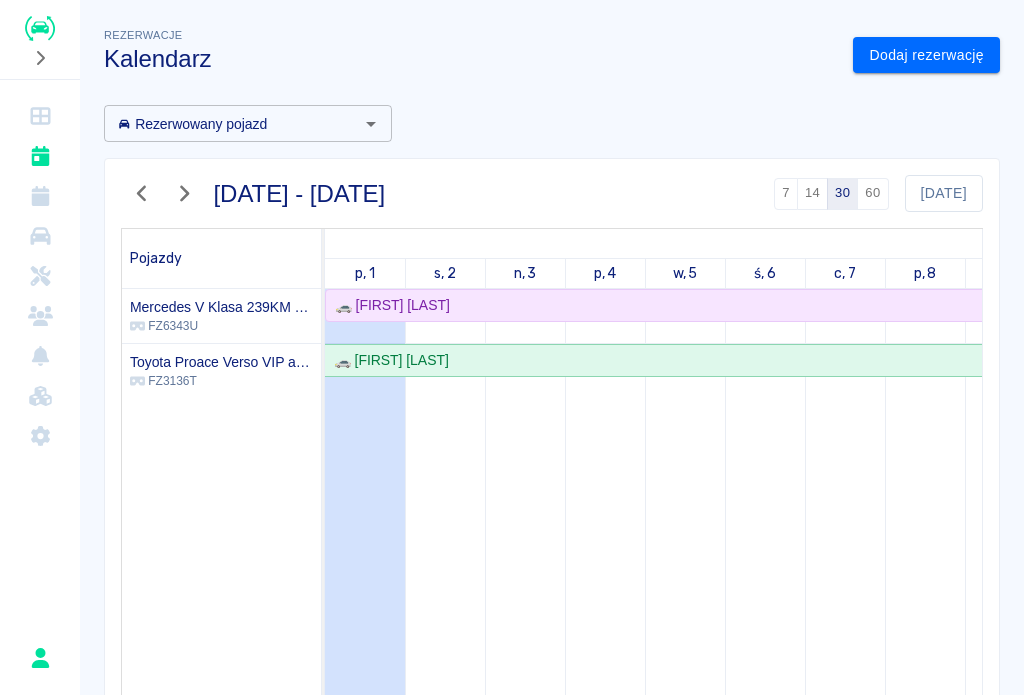 click at bounding box center [40, 196] 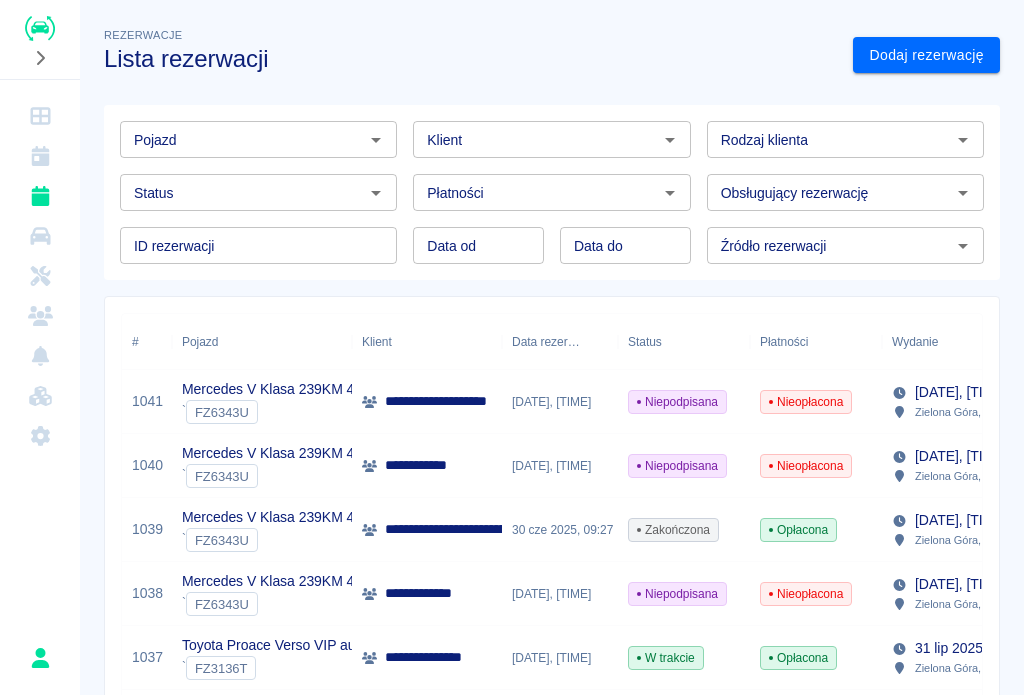click at bounding box center [40, 156] 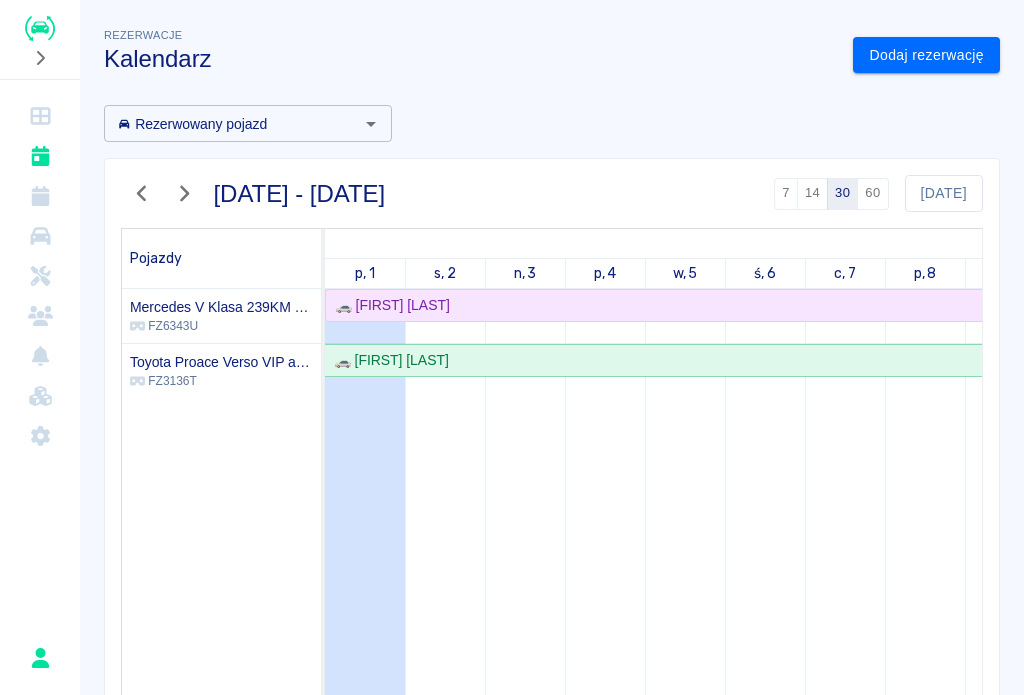 click 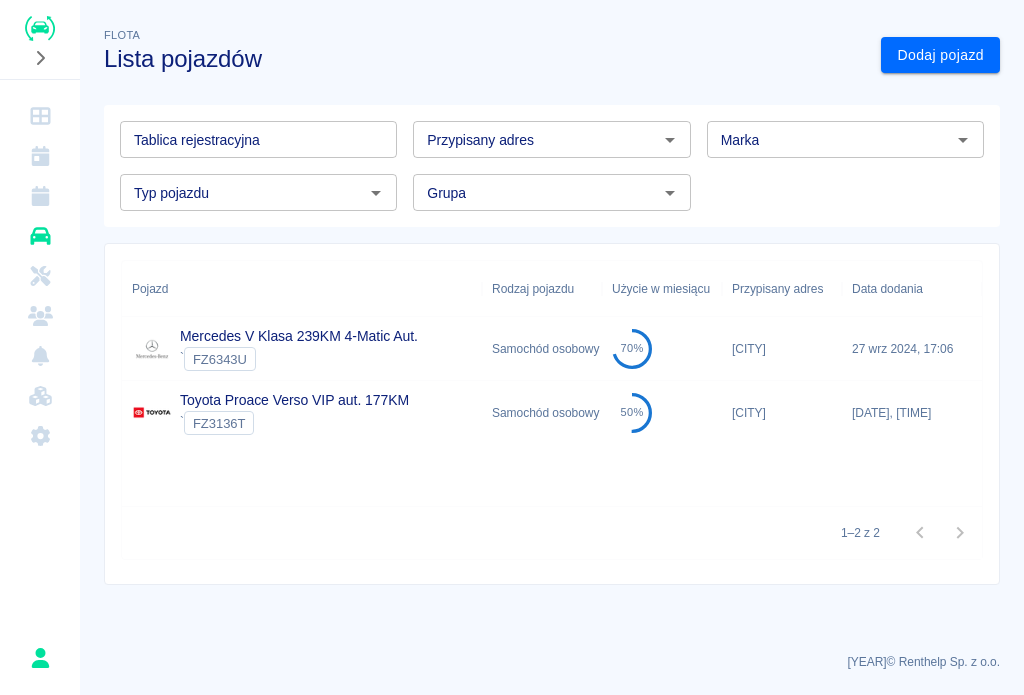 click on "Toyota Proace Verso VIP aut. 177KM" at bounding box center (294, 400) 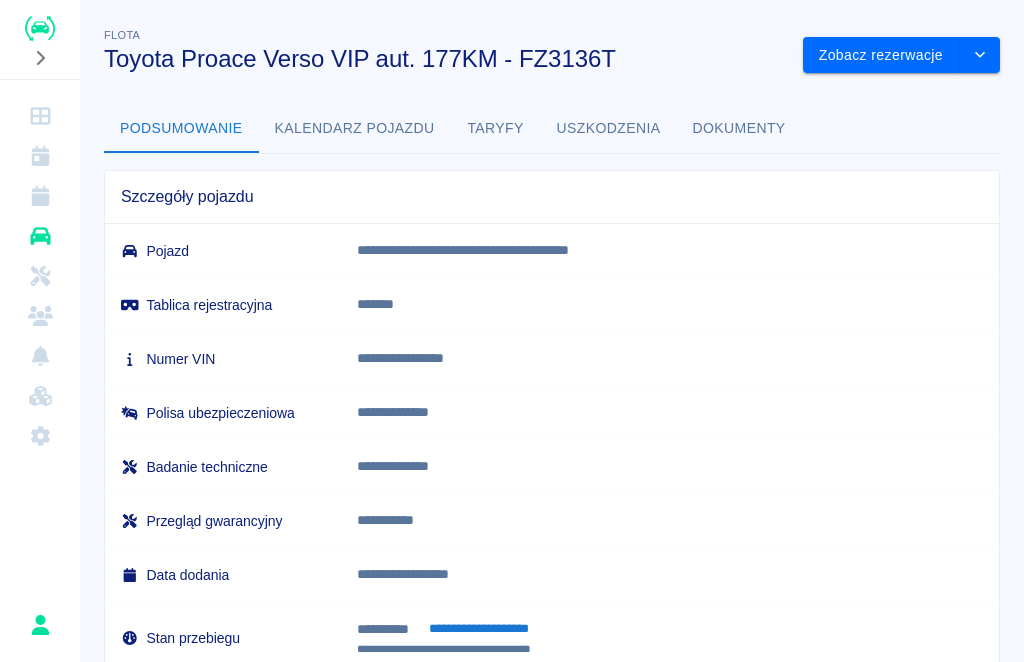 scroll, scrollTop: 0, scrollLeft: 0, axis: both 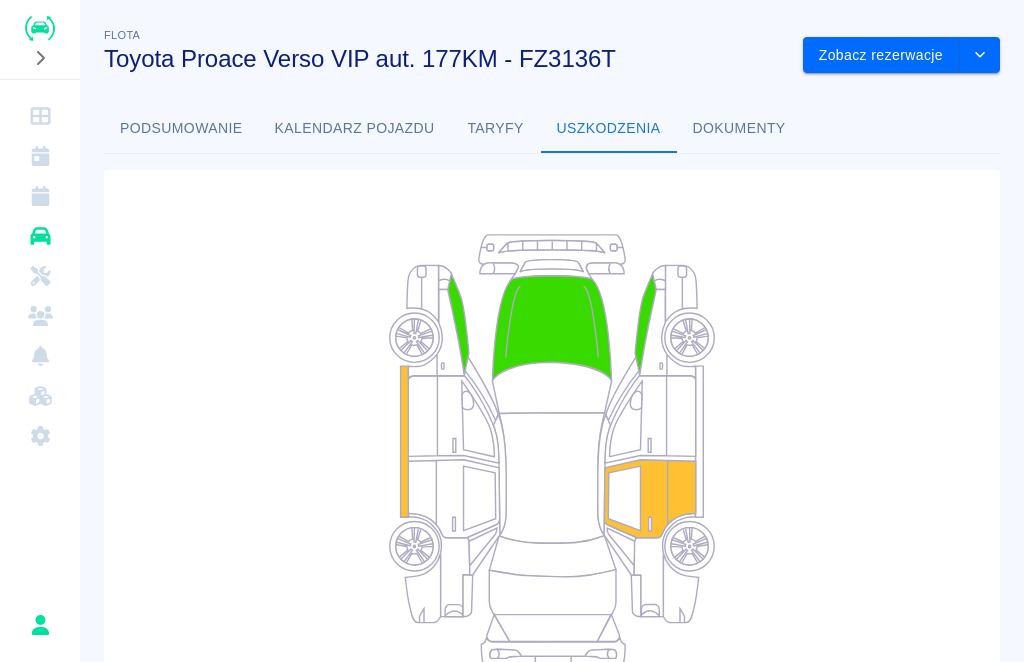 click 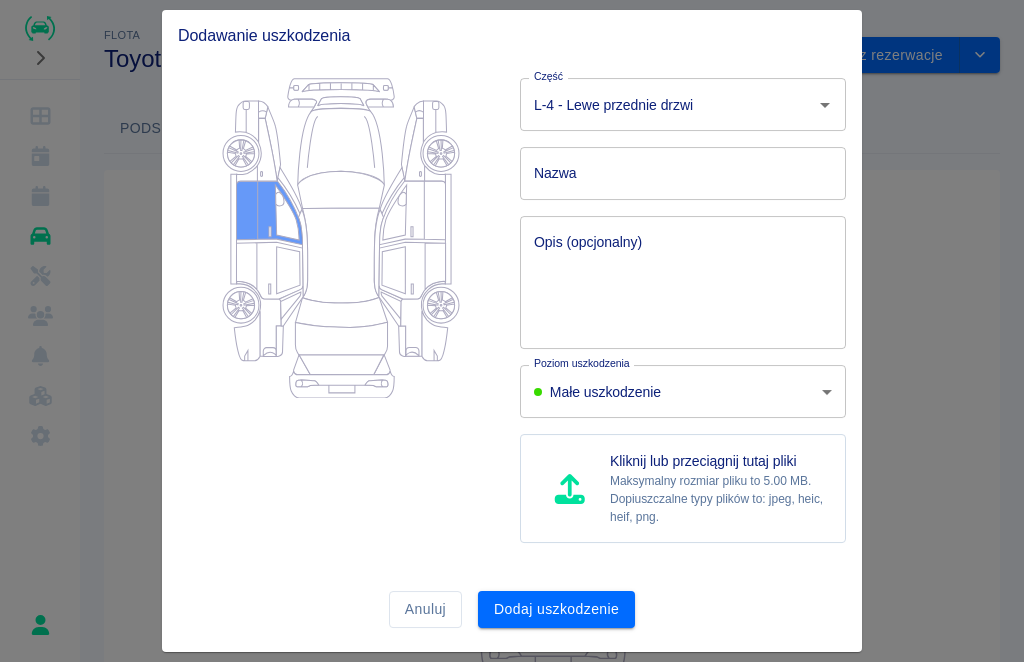 click on "Używamy plików Cookies, by zapewnić Ci najlepsze możliwe doświadczenie. Aby dowiedzieć się więcej, zapoznaj się z naszą Polityką Prywatności.  Polityka Prywatności Rozumiem Flota Toyota Proace Verso VIP aut. 177KM - FZ3136T Zobacz rezerwacje Podsumowanie Kalendarz pojazdu Taryfy Uszkodzenia Dokumenty L-4 Lewe przednie drzwi Kliknij na element pojazdu aby dodać uszkodzenie Karoseria Środek Część Uszkodzenia Ostatnie uszkodzenie C-3 - Maska 2 16 lut 2025 R-5 - Prawe tylne drzwi 1 29 lis 2024 L-18 - Lewy próg 1 29 lis 2024 1–3 z 3 Historia uszkodzeń Element Rodzaj Poziom uszkodzenia Nazwa Data dodania Zdjęcia Akcje Brak wyników 0–0 z 0 2025  © Renthelp Sp. z o.o. Toyota Proace Verso VIP aut. 177KM - FZ3136T | Renthelp Dodawanie uszkodzenia Część L-4 - Lewe przednie drzwi Część Nazwa Nazwa Opis (opcjonalny) x Opis (opcjonalny) Poziom uszkodzenia Małe uszkodzenie light Poziom uszkodzenia Kliknij lub przeciągnij tutaj pliki Maksymalny rozmiar pliku to 5.00 MB. Anuluj" at bounding box center (512, 331) 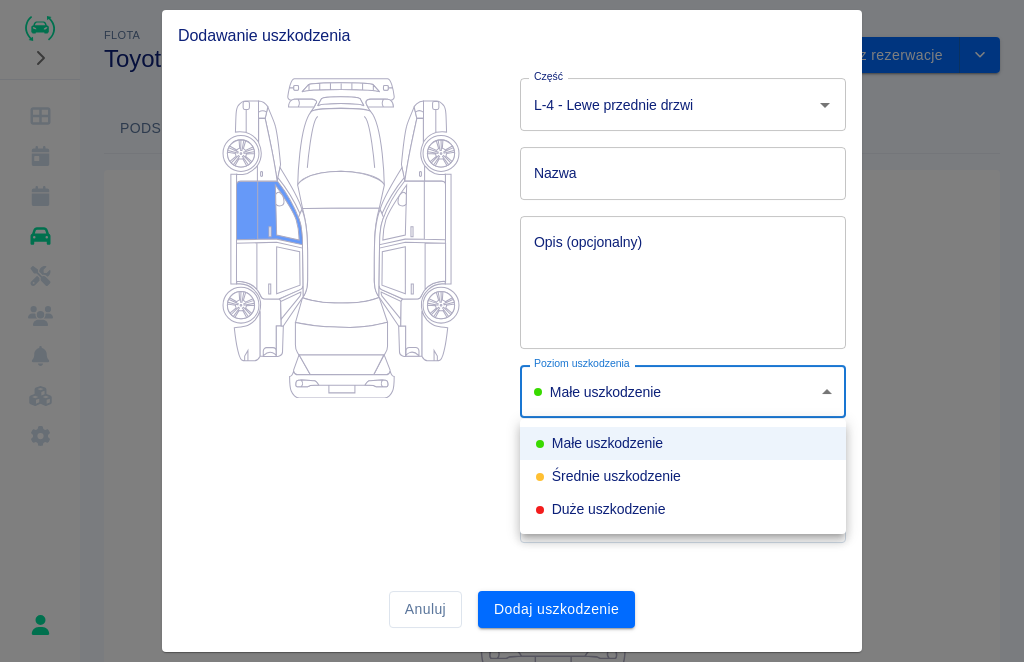 click at bounding box center [512, 331] 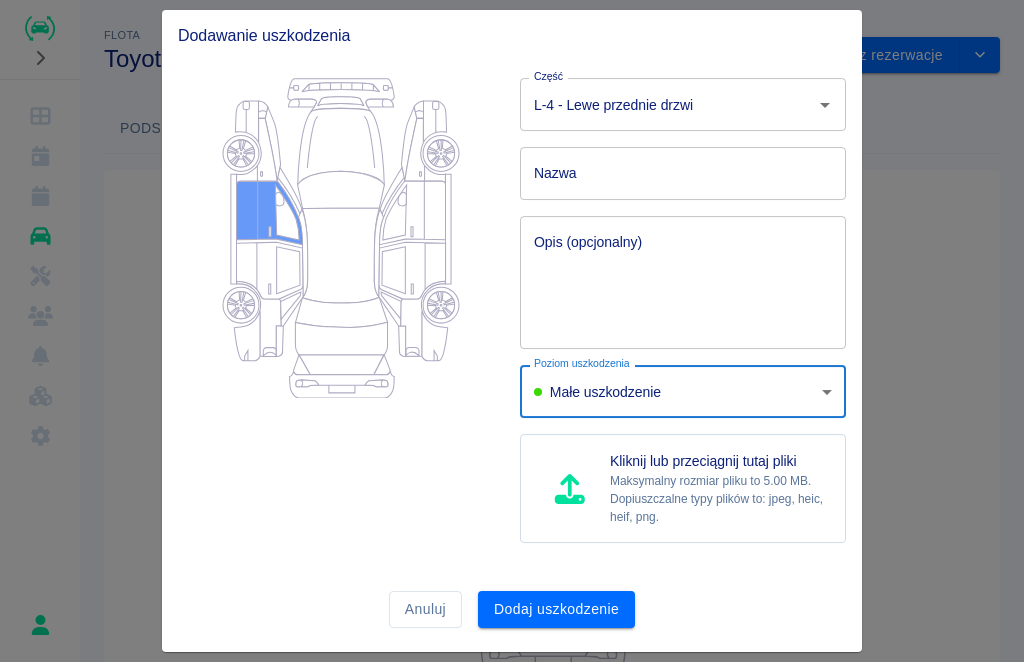 click at bounding box center [512, 331] 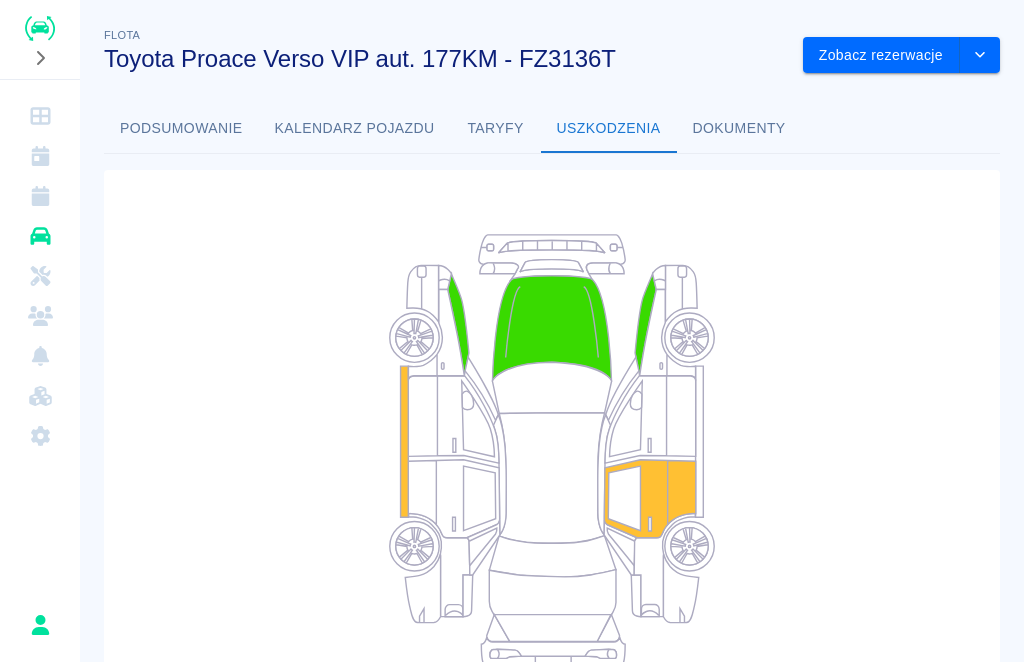 scroll, scrollTop: 0, scrollLeft: 0, axis: both 